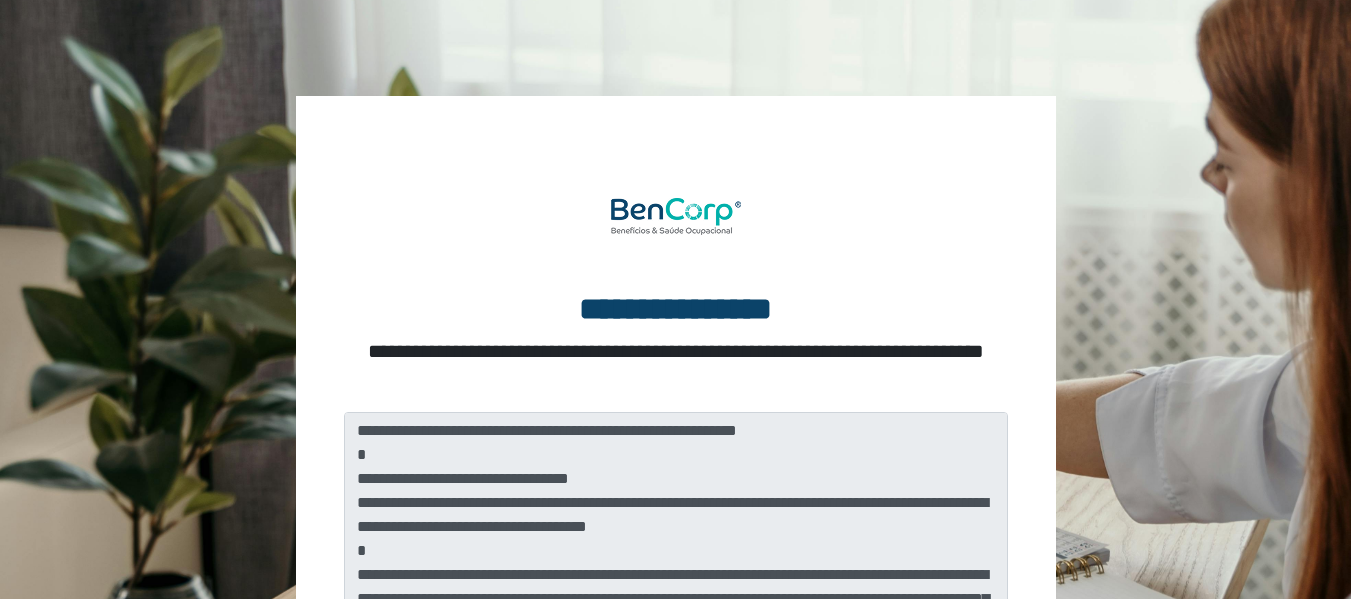 scroll, scrollTop: 100, scrollLeft: 0, axis: vertical 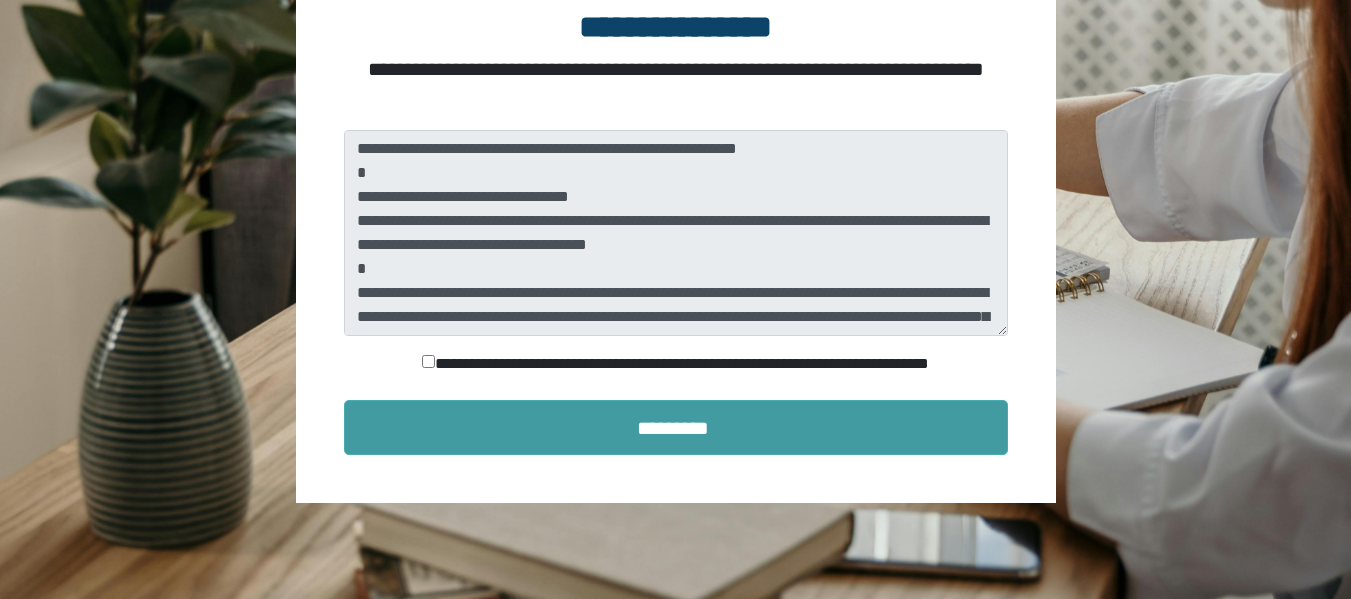 click on "*********" at bounding box center (676, 427) 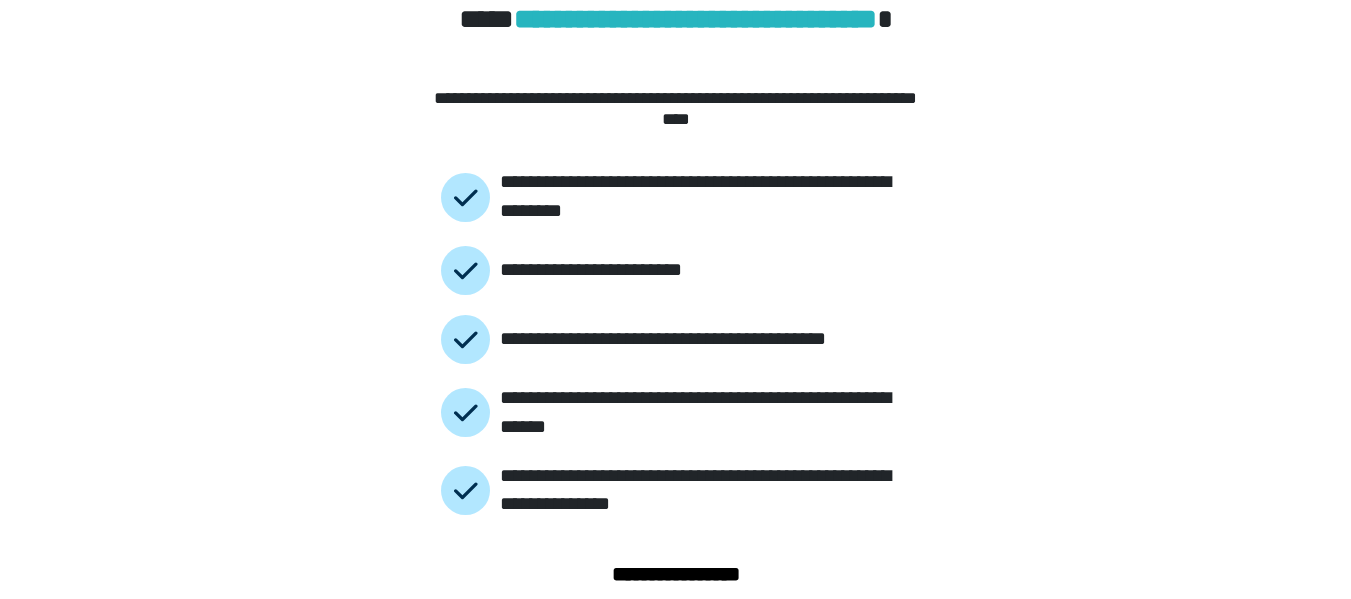 scroll, scrollTop: 177, scrollLeft: 0, axis: vertical 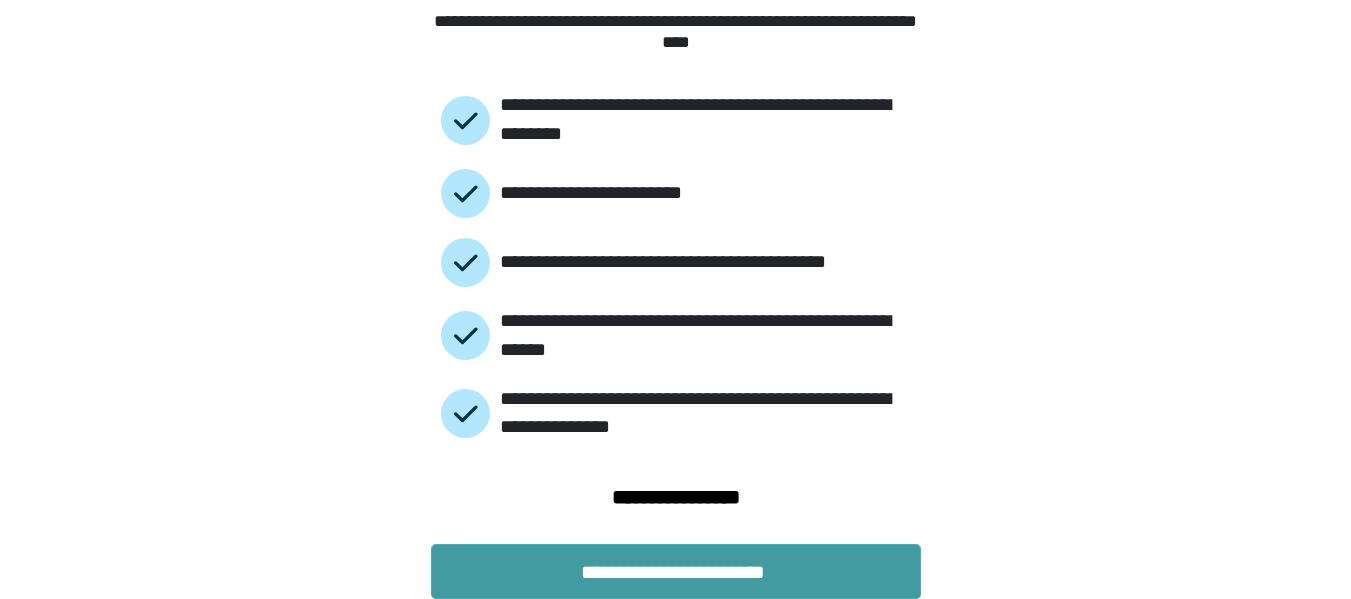 click on "**********" at bounding box center (676, 571) 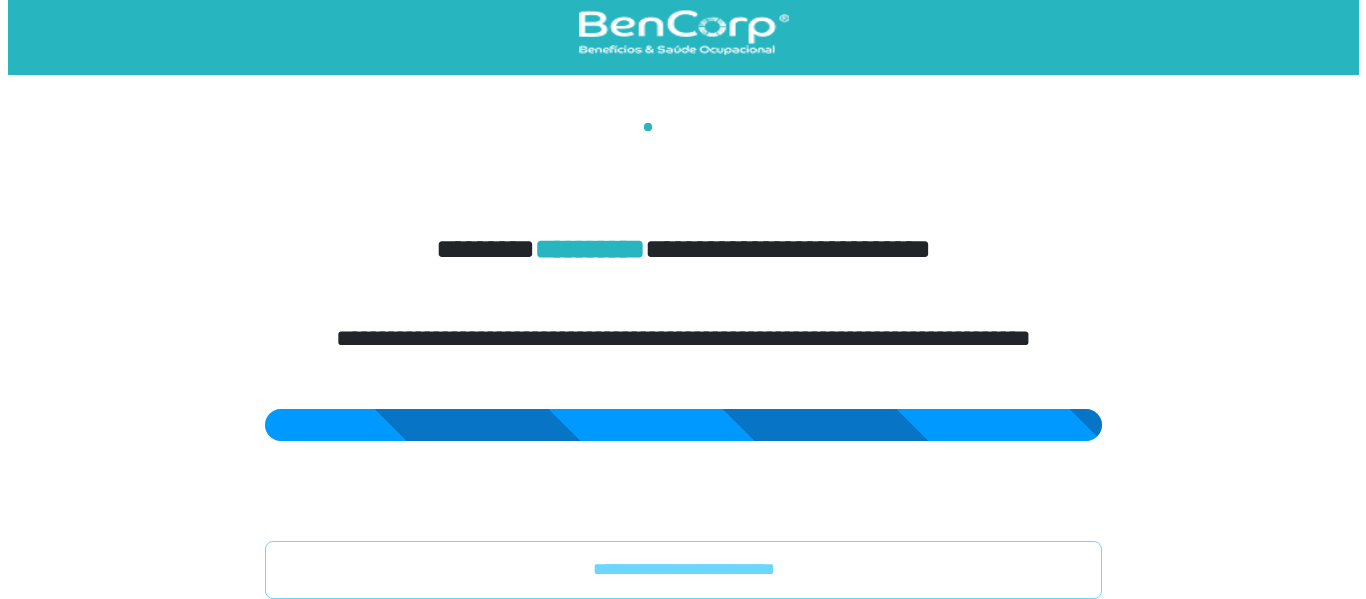 scroll, scrollTop: 0, scrollLeft: 0, axis: both 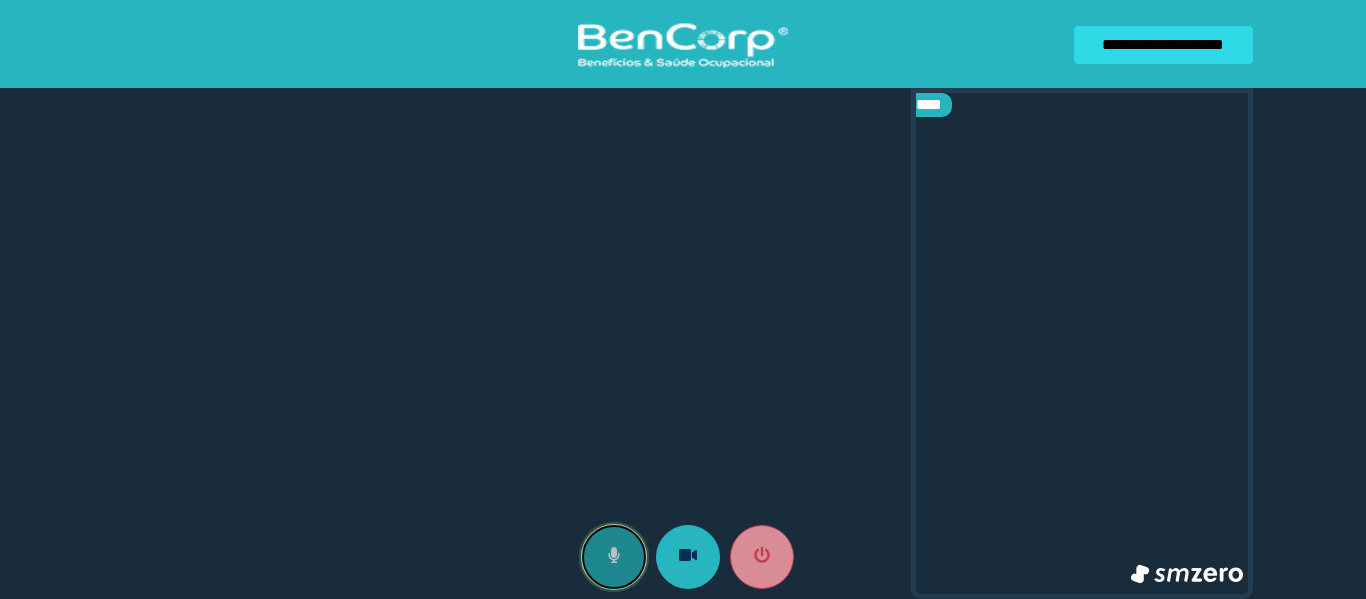 click at bounding box center [614, 557] 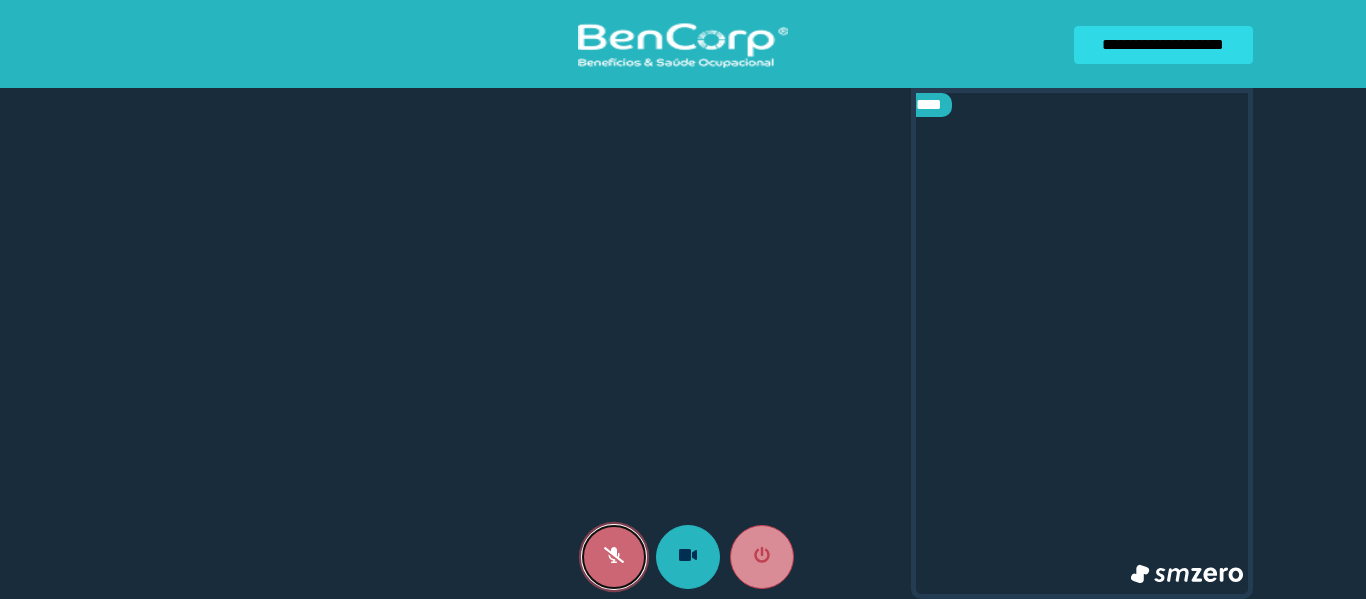 click at bounding box center (614, 557) 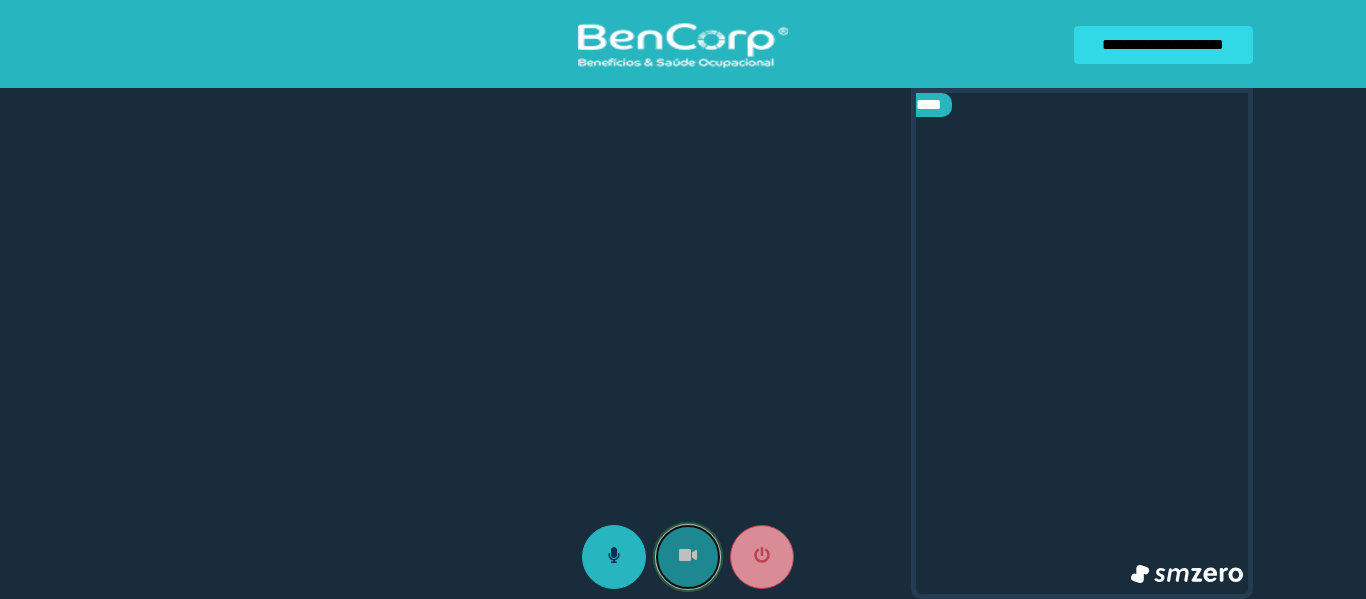 click 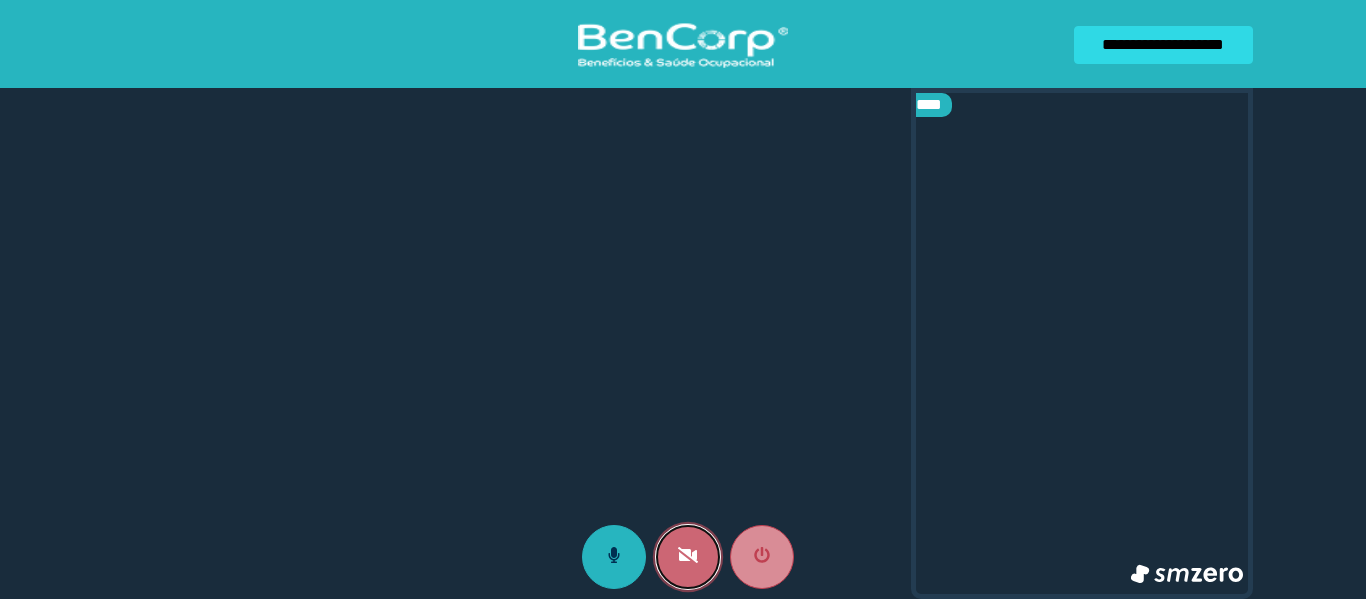 click 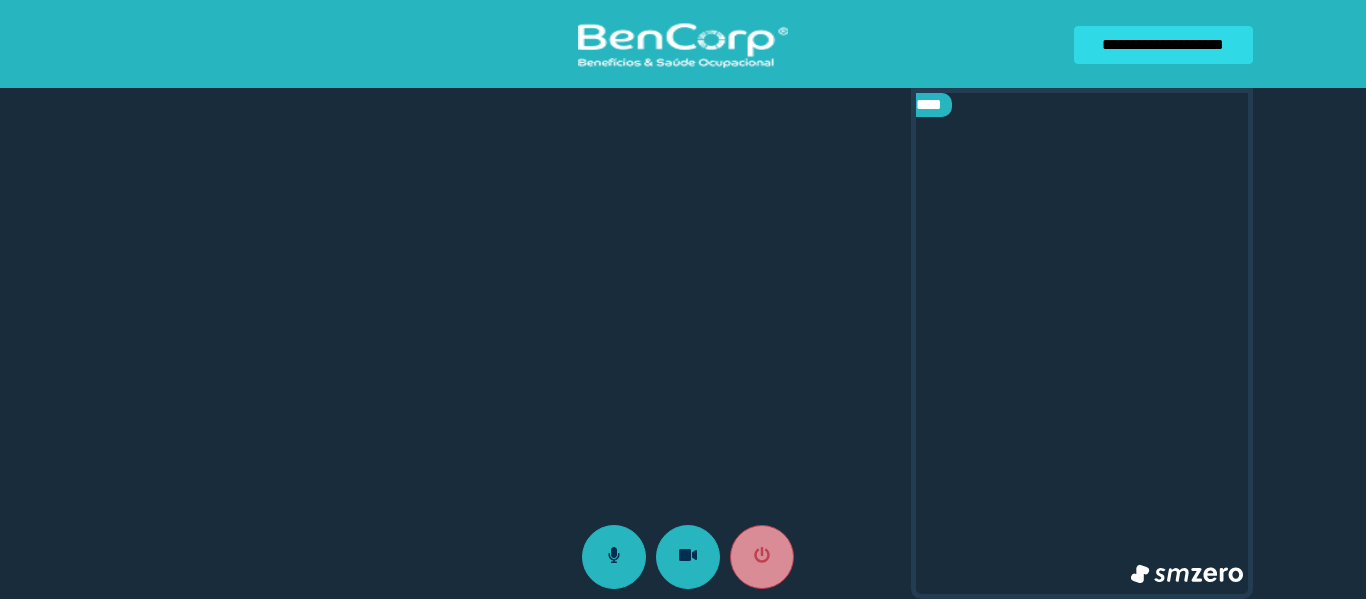 click on "**********" at bounding box center [1163, 45] 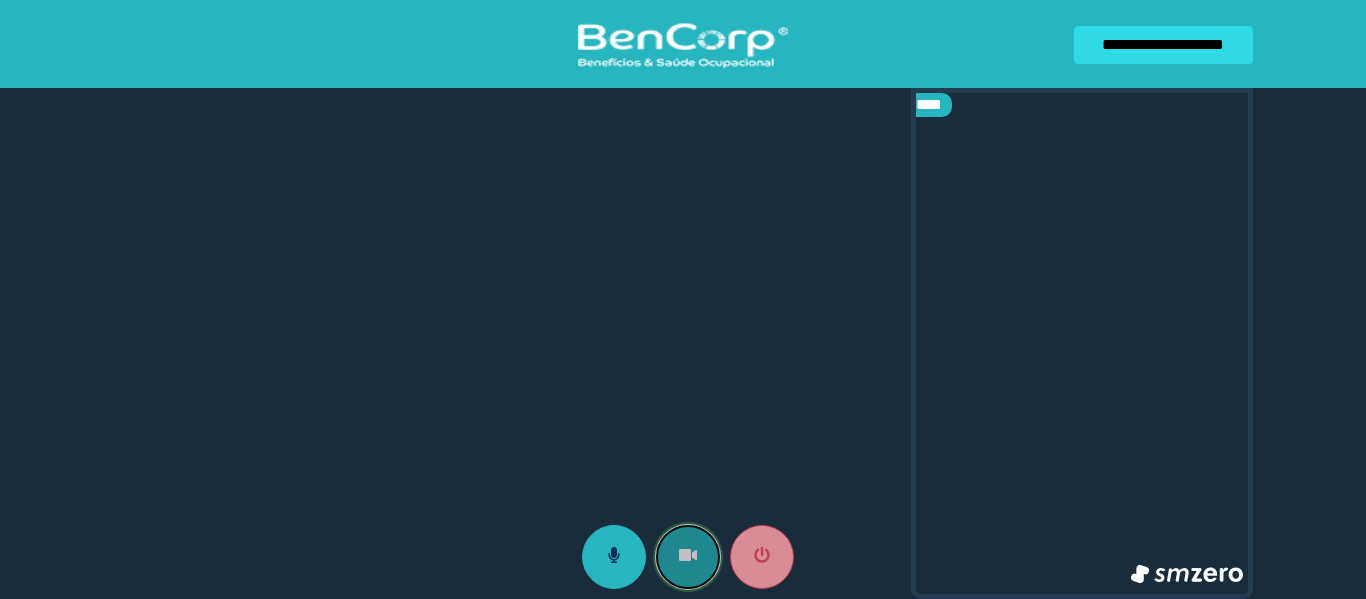 click at bounding box center [688, 557] 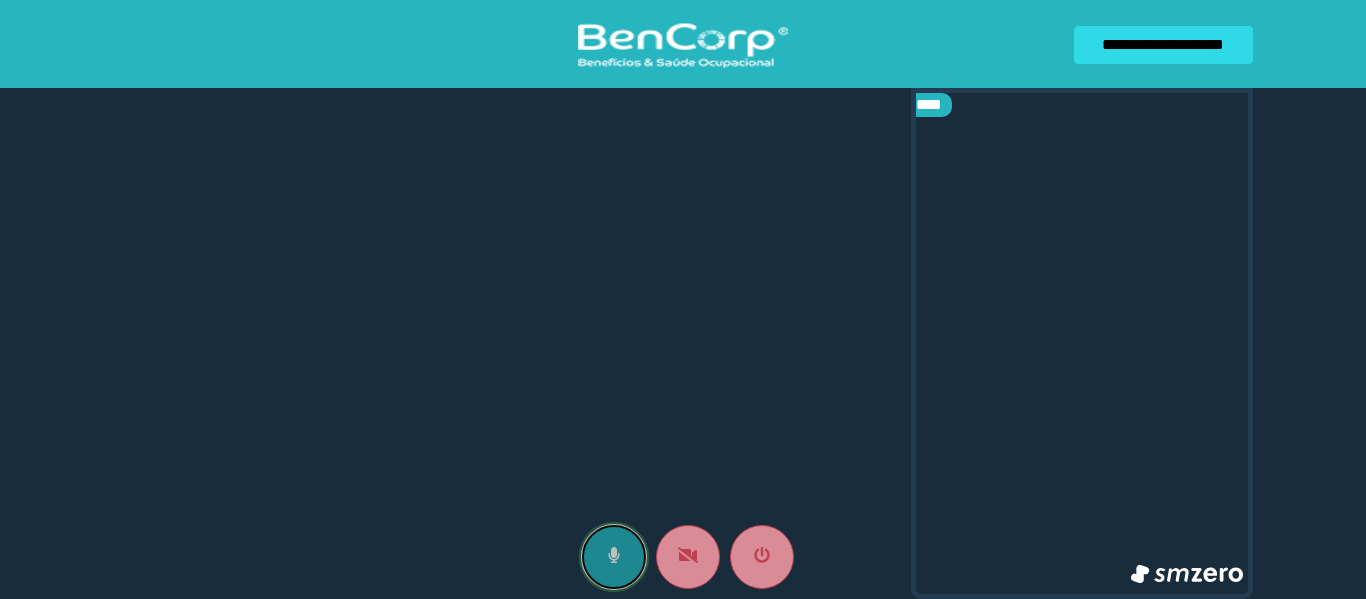 click at bounding box center (614, 557) 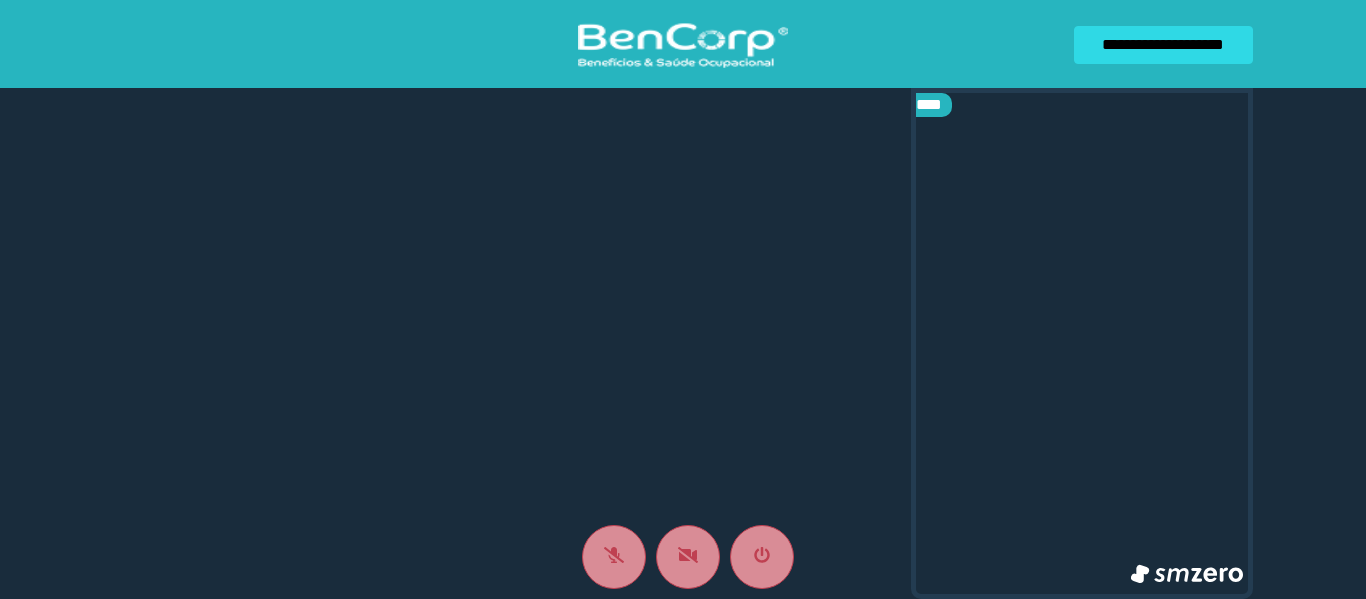 click on "****" at bounding box center (683, 343) 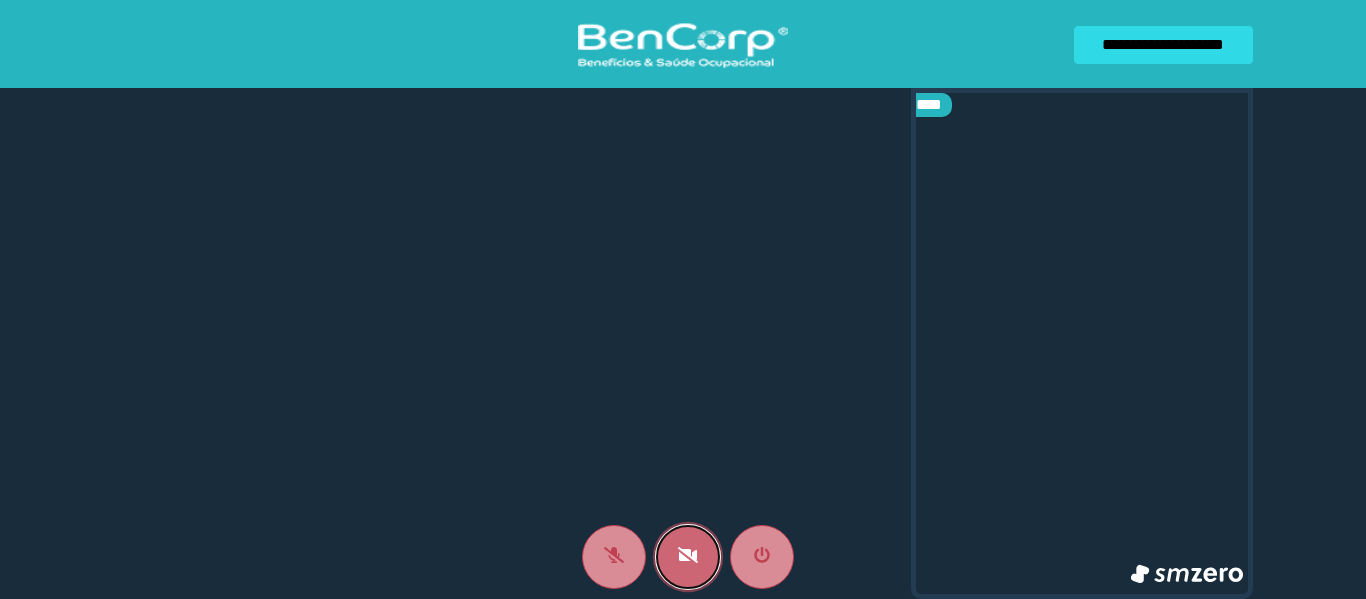 click at bounding box center [688, 557] 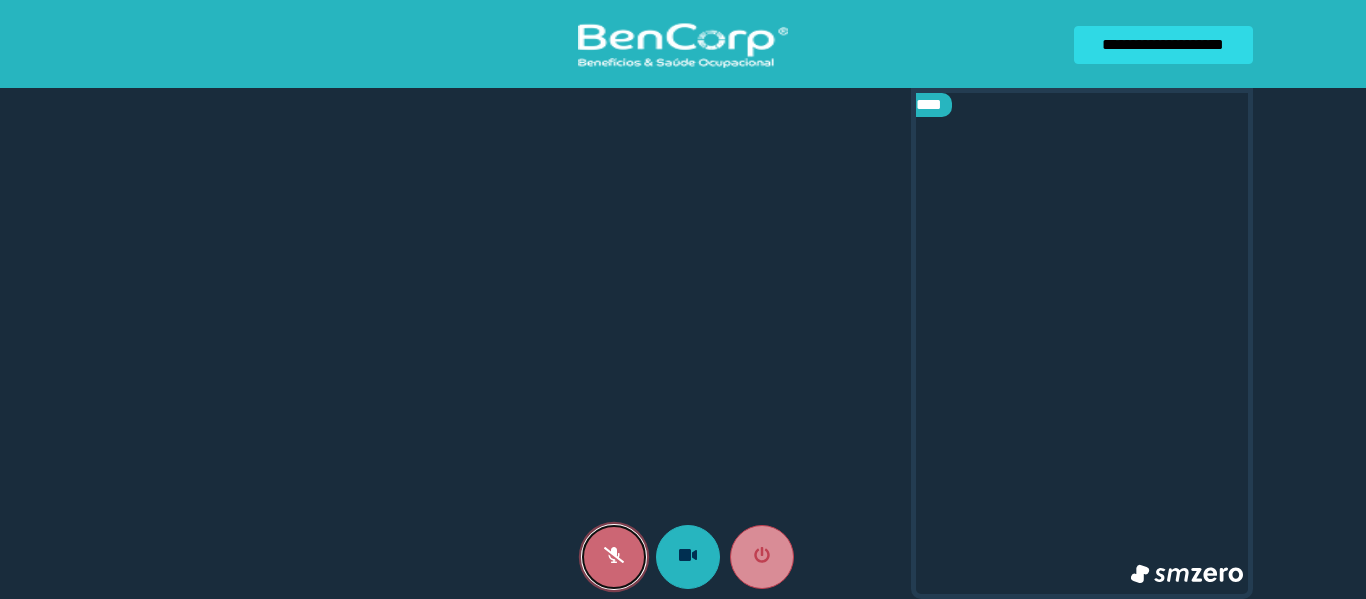 click 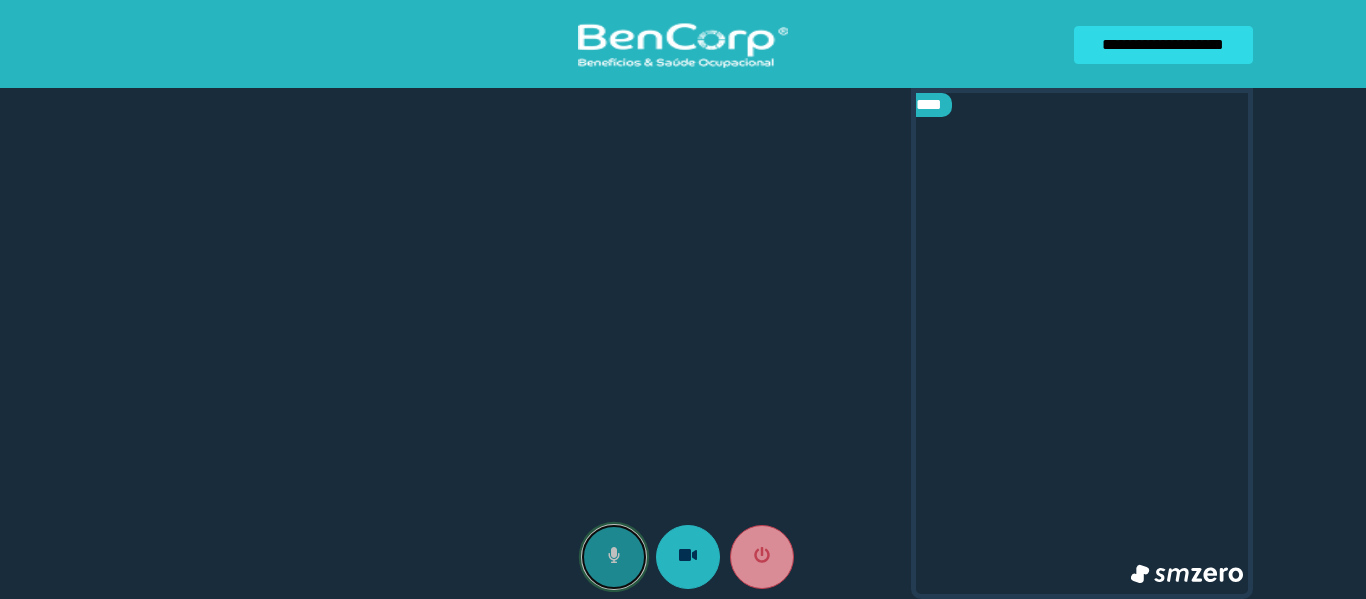 click 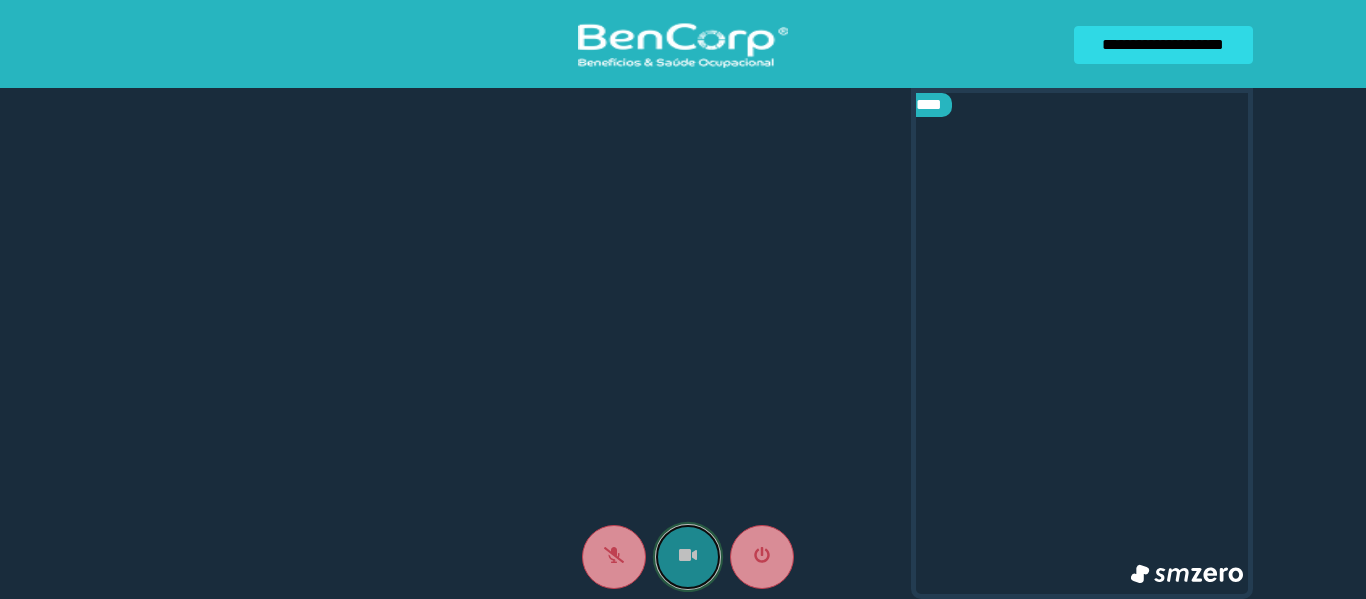 click at bounding box center (688, 557) 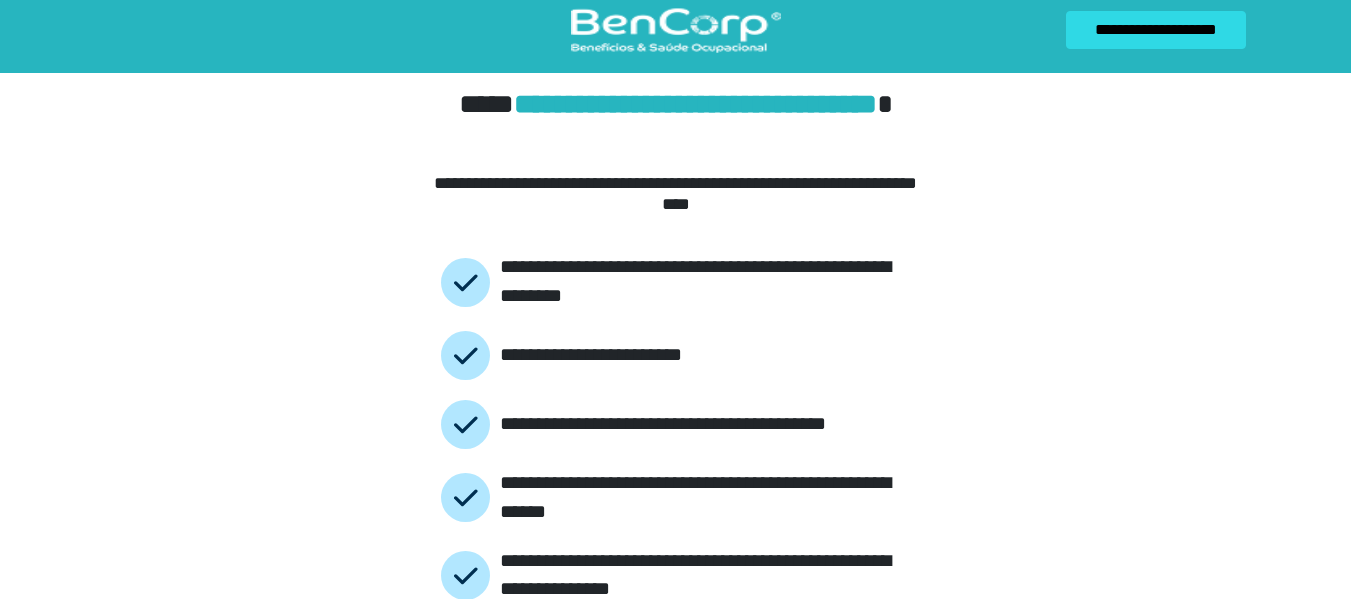 scroll, scrollTop: 177, scrollLeft: 0, axis: vertical 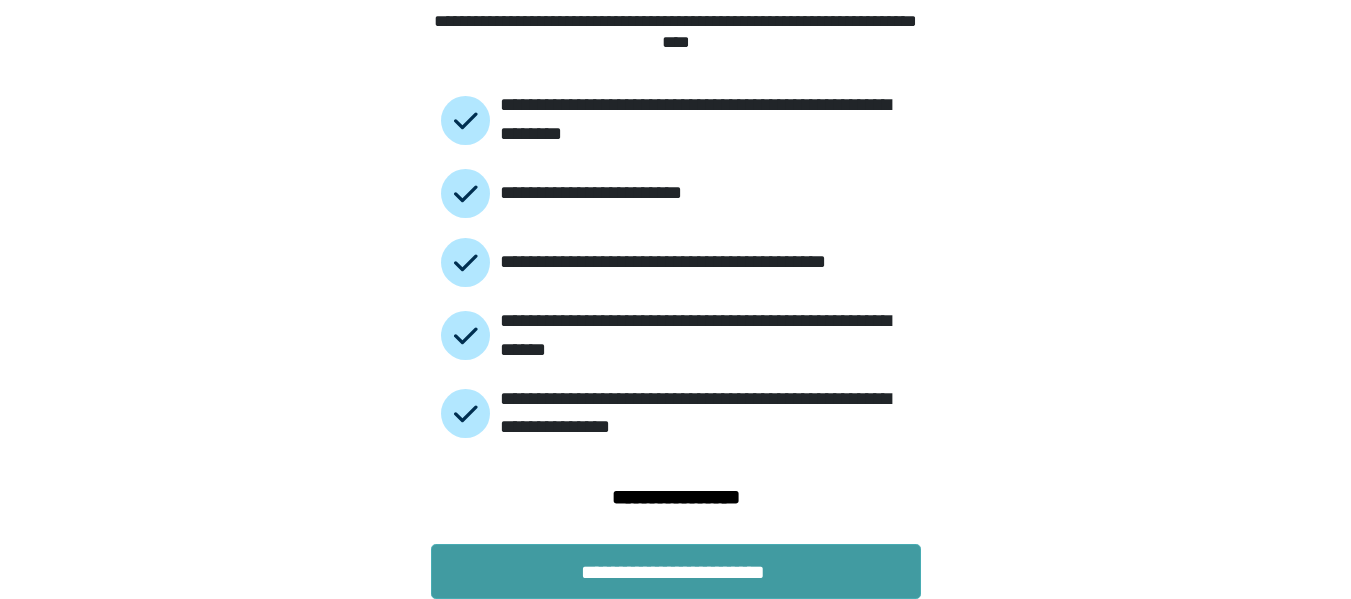 click on "**********" at bounding box center [676, 571] 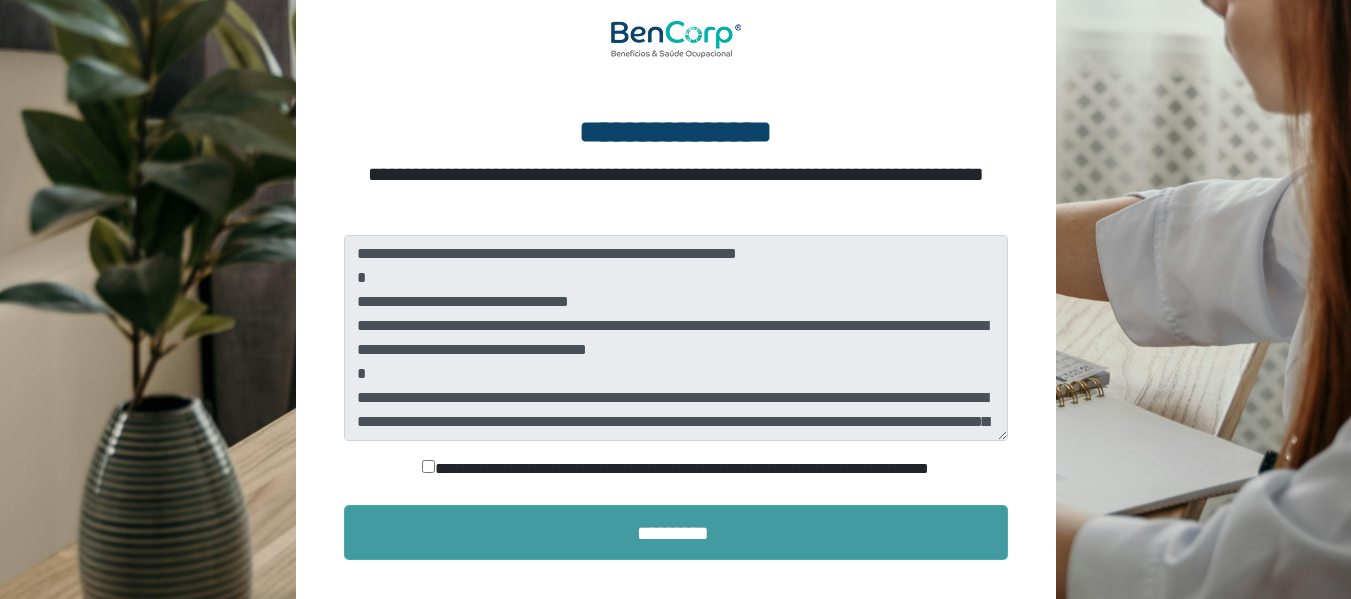 click on "*********" at bounding box center [676, 532] 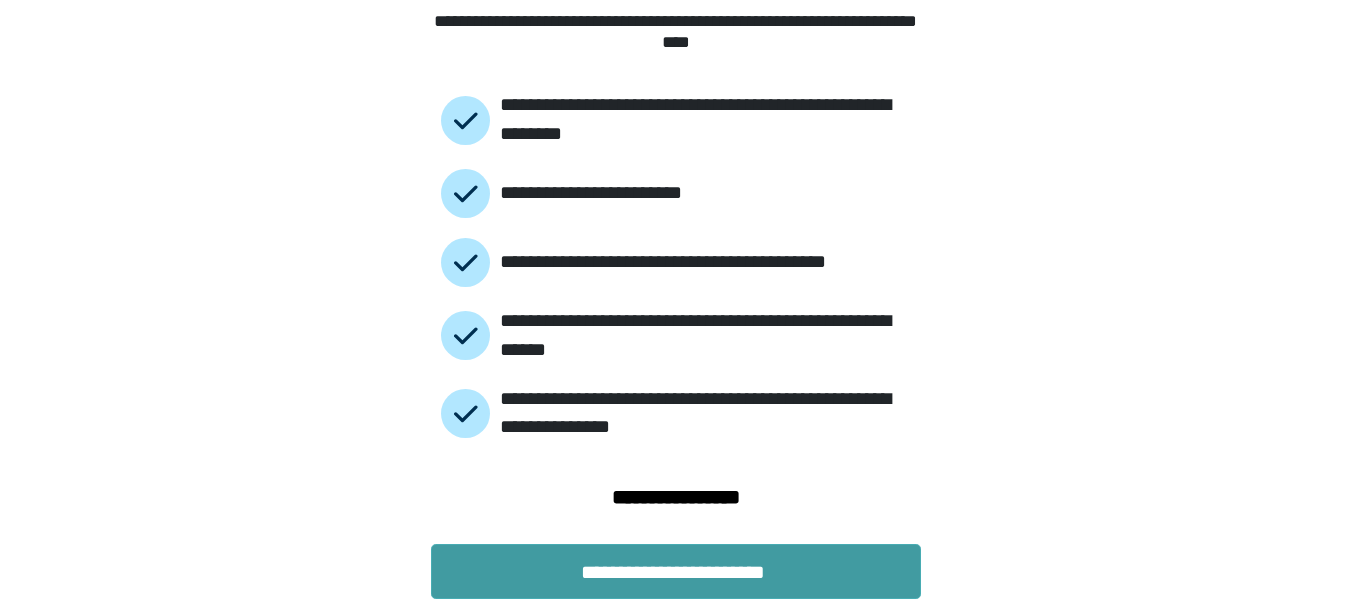 click on "**********" at bounding box center (676, 571) 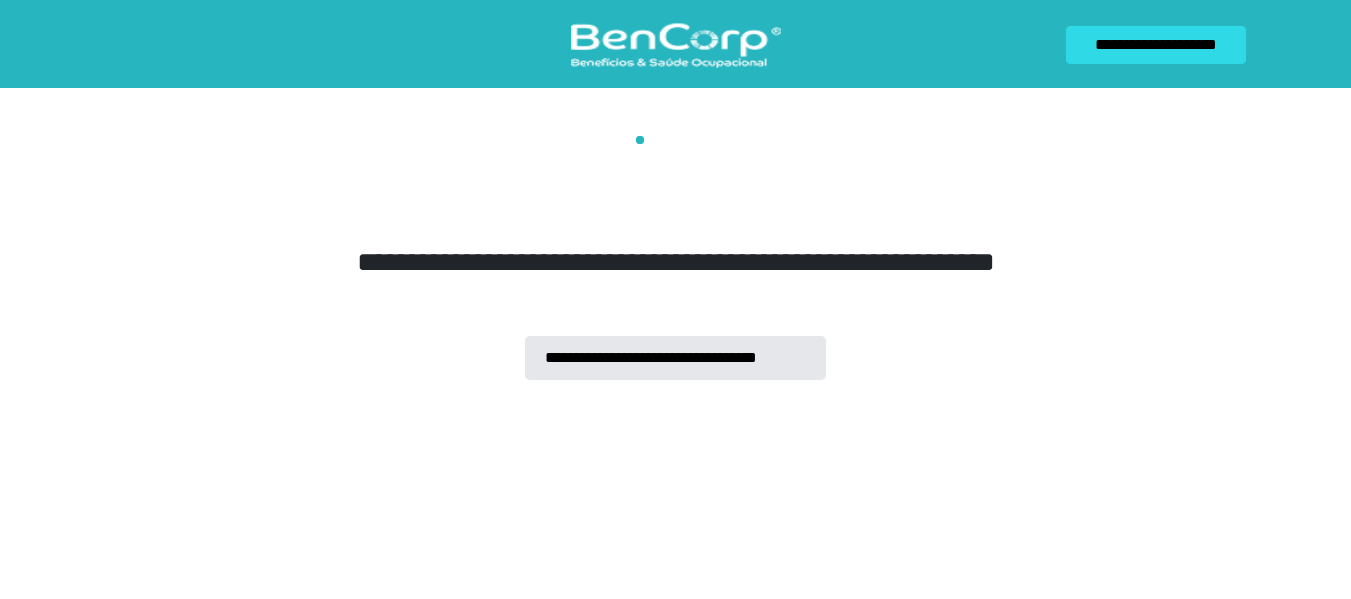 scroll, scrollTop: 0, scrollLeft: 0, axis: both 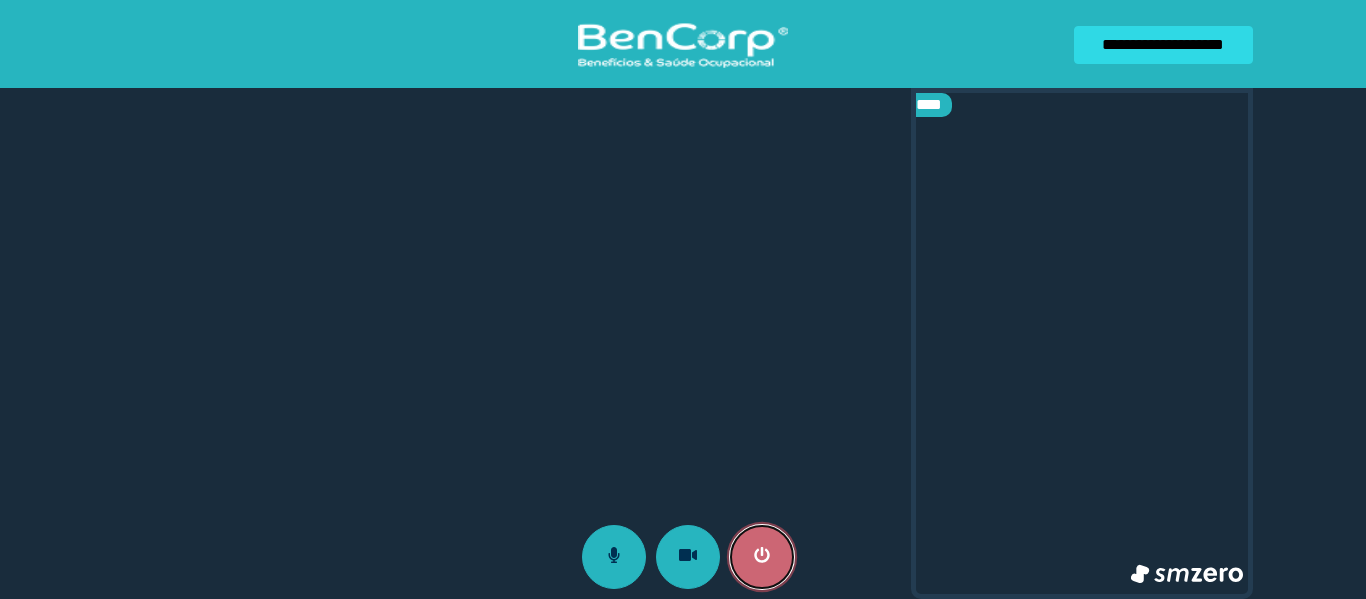 click 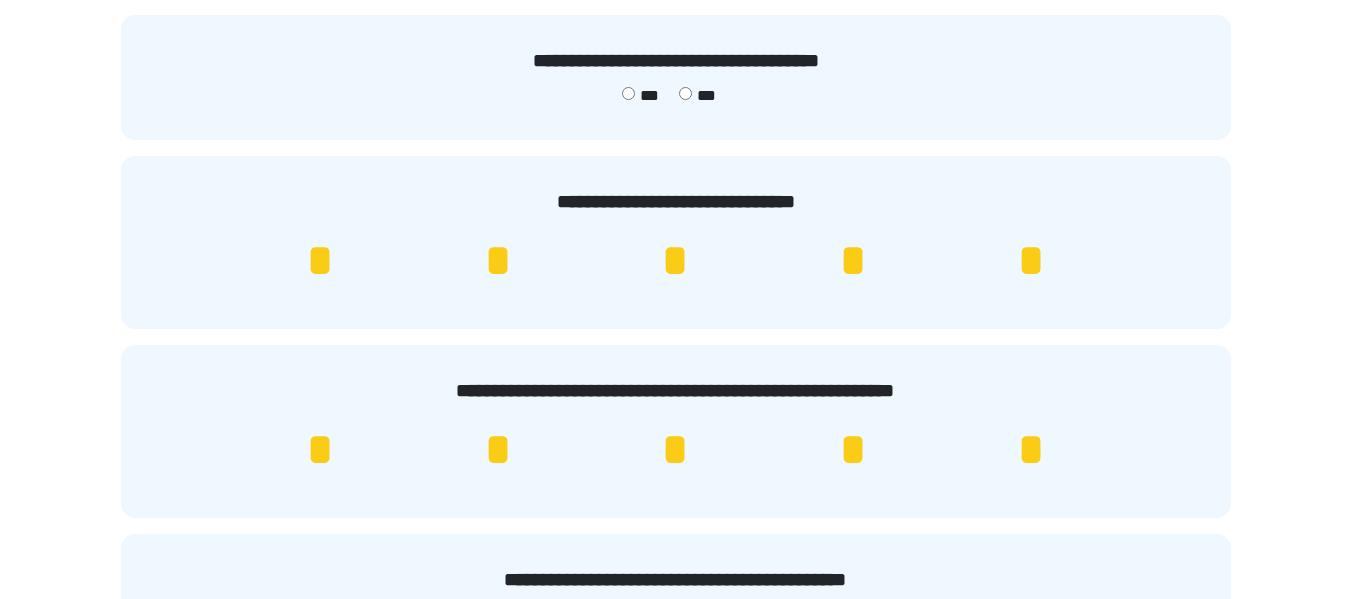 scroll, scrollTop: 200, scrollLeft: 0, axis: vertical 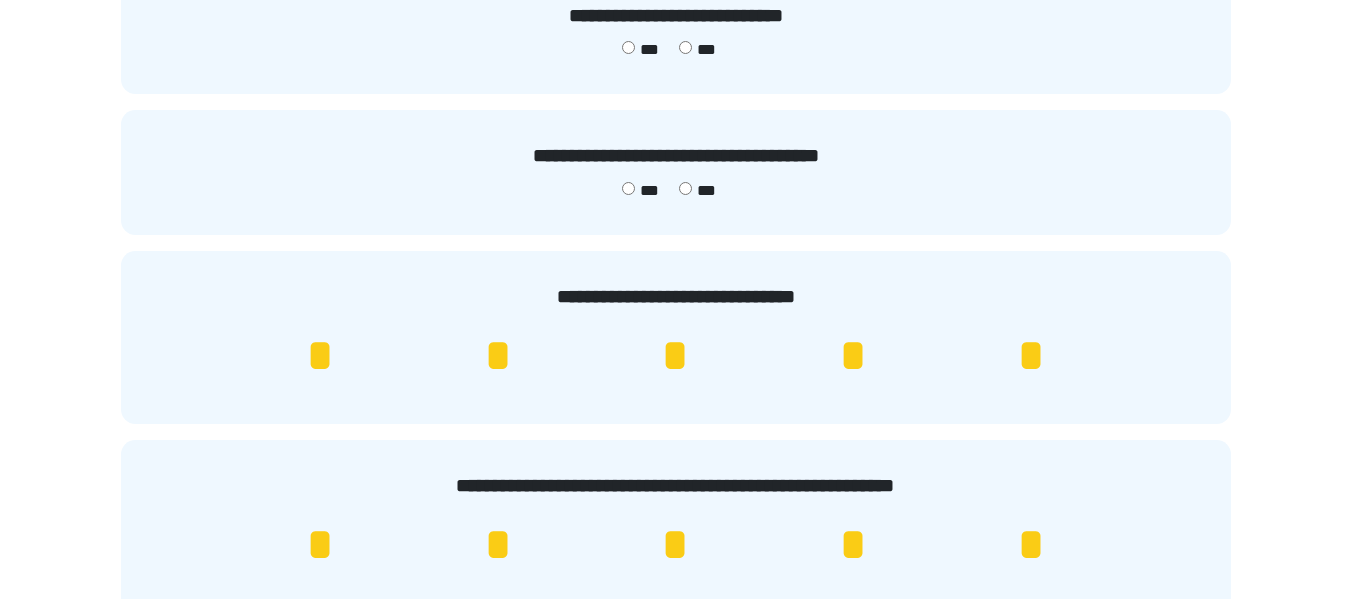 click on "*" at bounding box center [1031, 356] 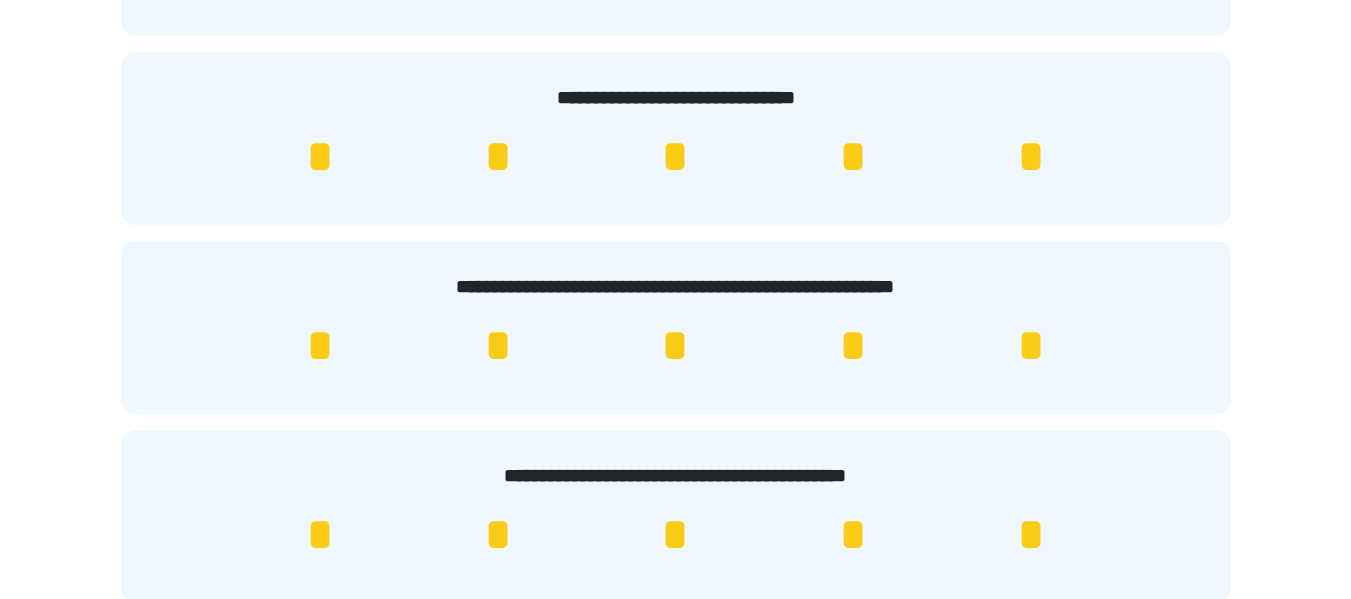 scroll, scrollTop: 400, scrollLeft: 0, axis: vertical 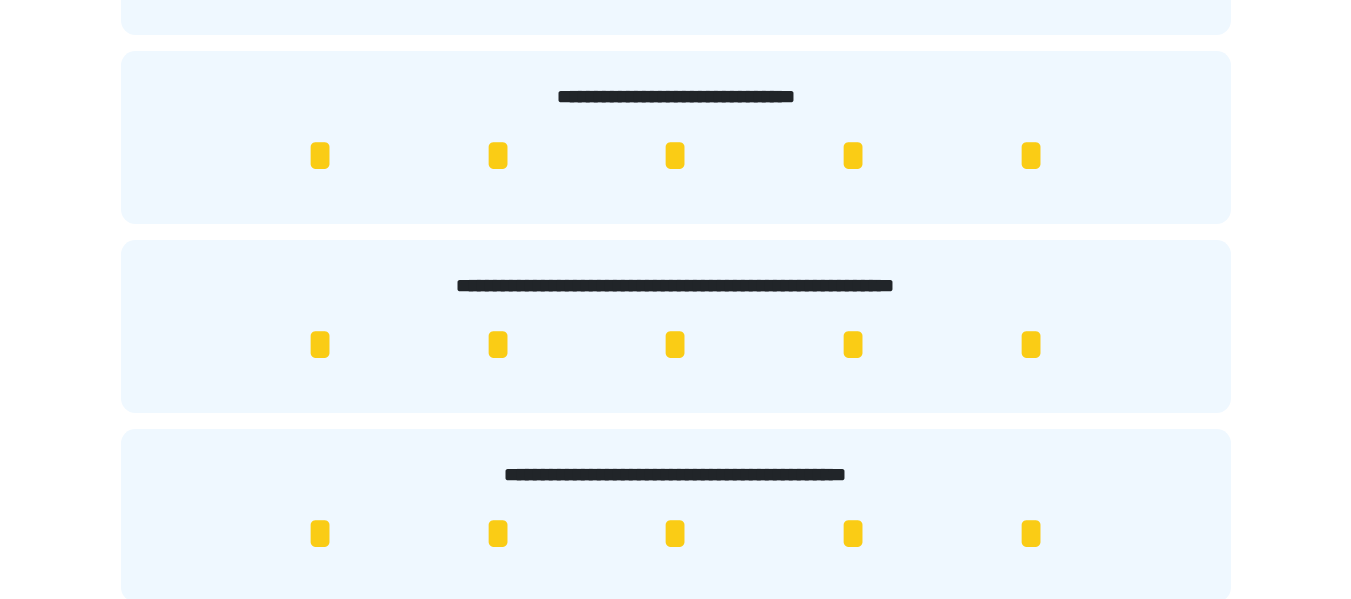 click on "*" at bounding box center (1031, 345) 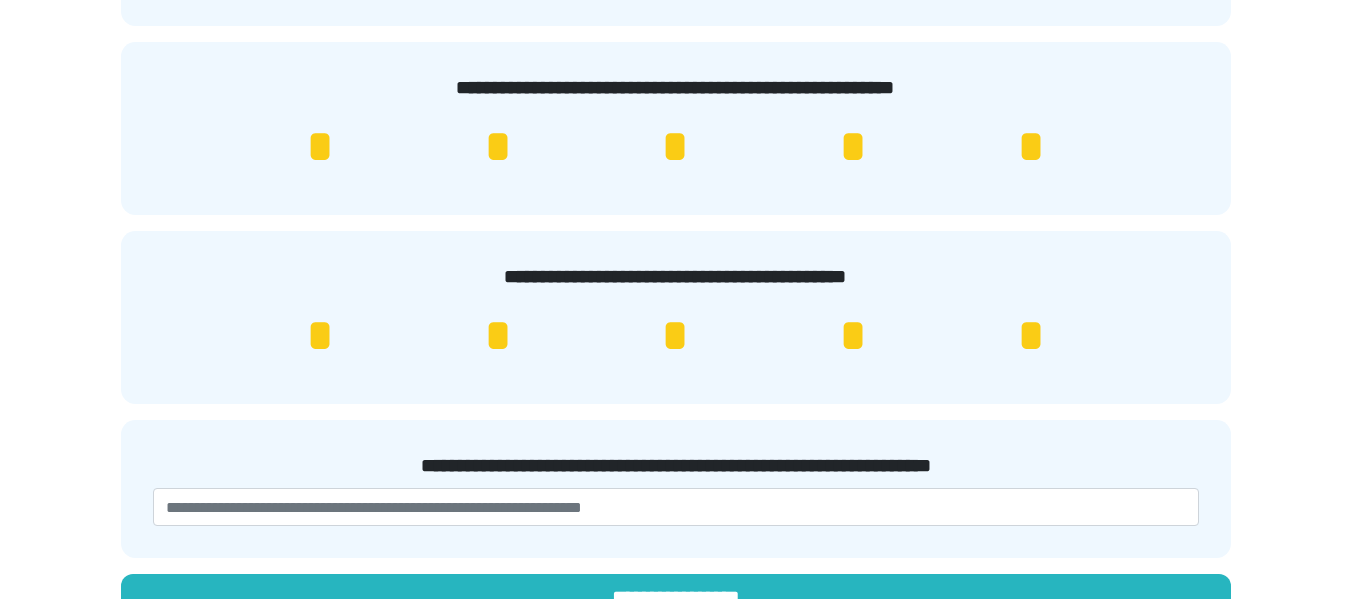 scroll, scrollTop: 600, scrollLeft: 0, axis: vertical 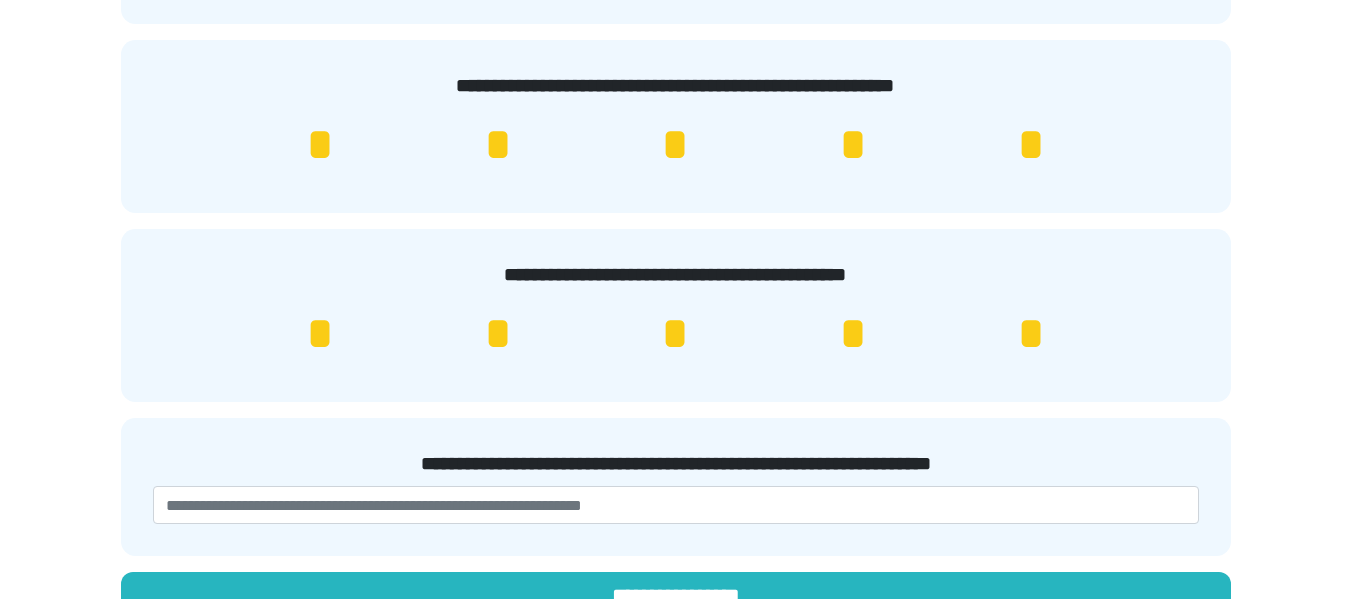 drag, startPoint x: 1042, startPoint y: 337, endPoint x: 860, endPoint y: 335, distance: 182.01099 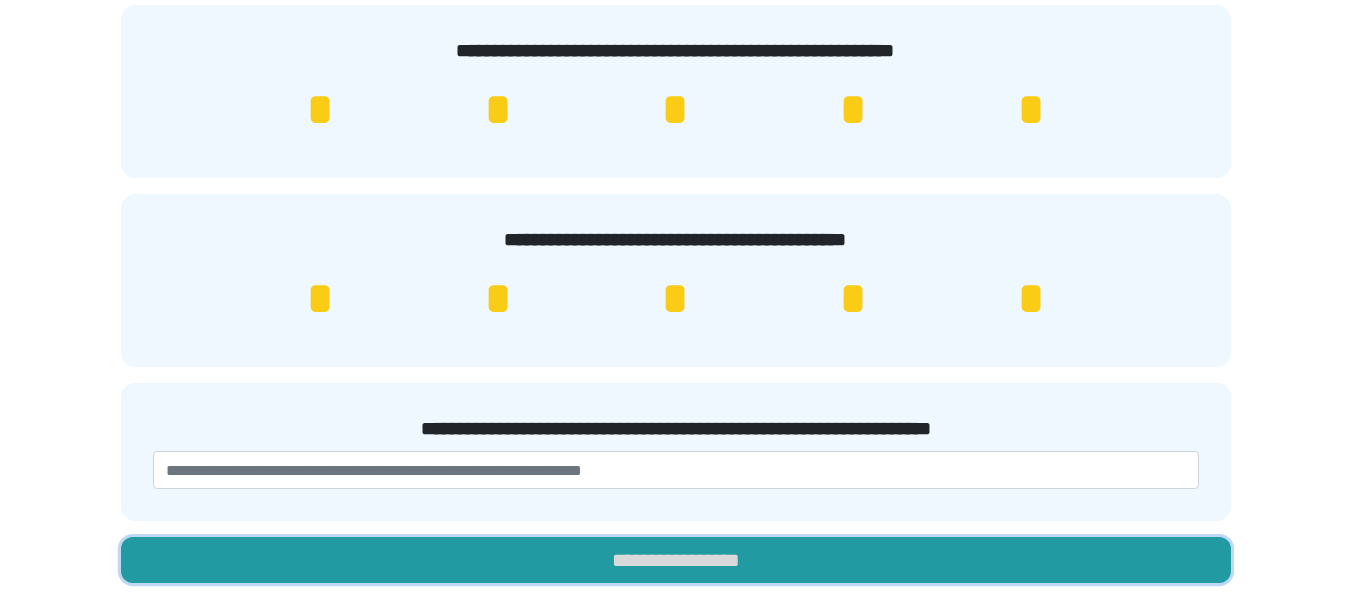 click on "**********" at bounding box center (676, 560) 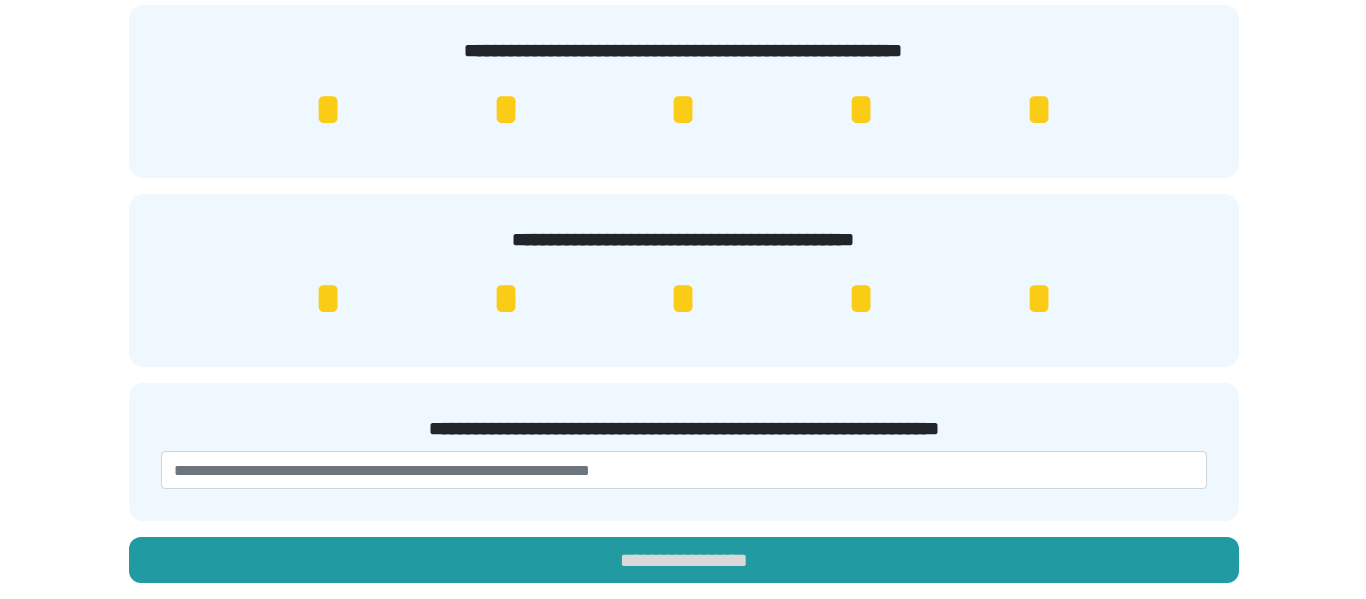 scroll, scrollTop: 0, scrollLeft: 0, axis: both 